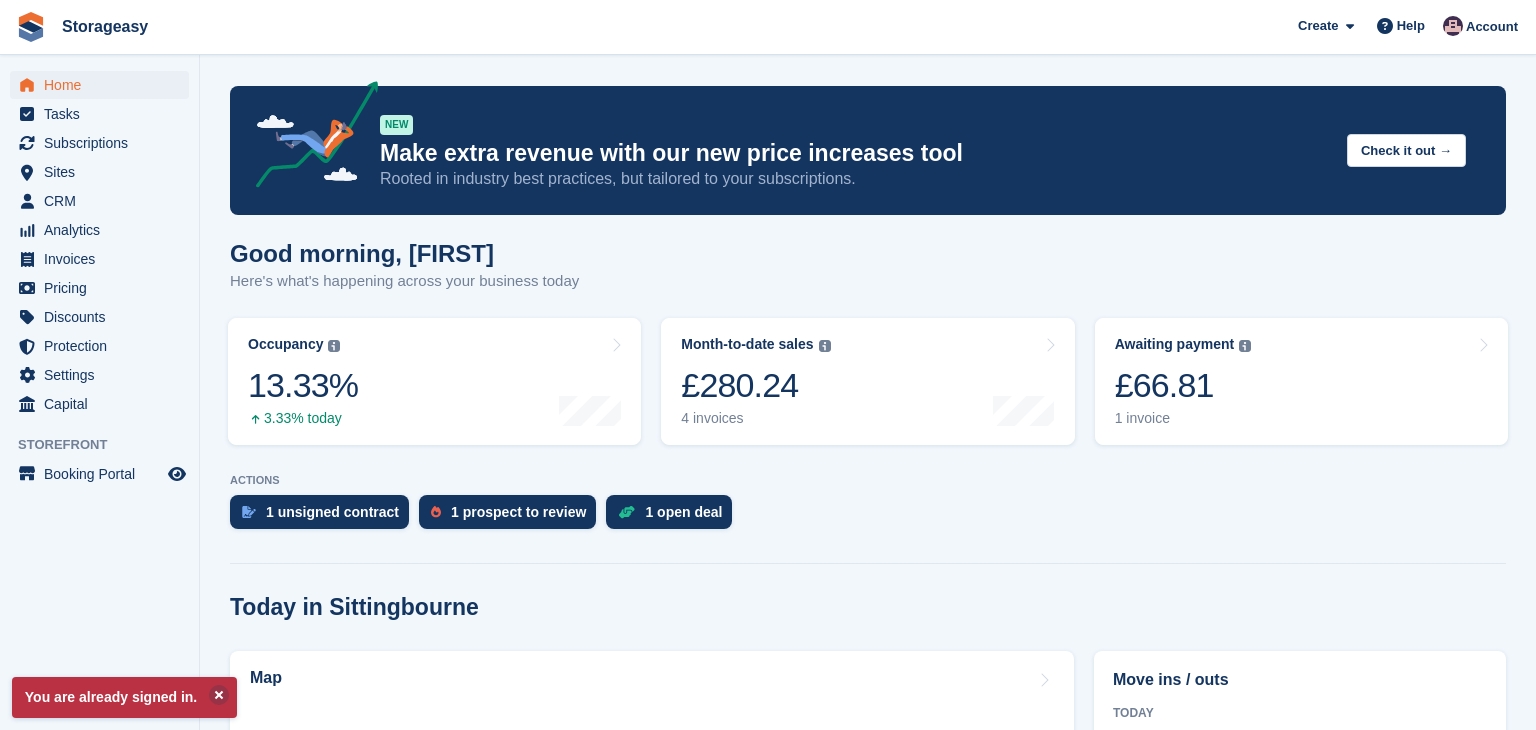 scroll, scrollTop: 0, scrollLeft: 0, axis: both 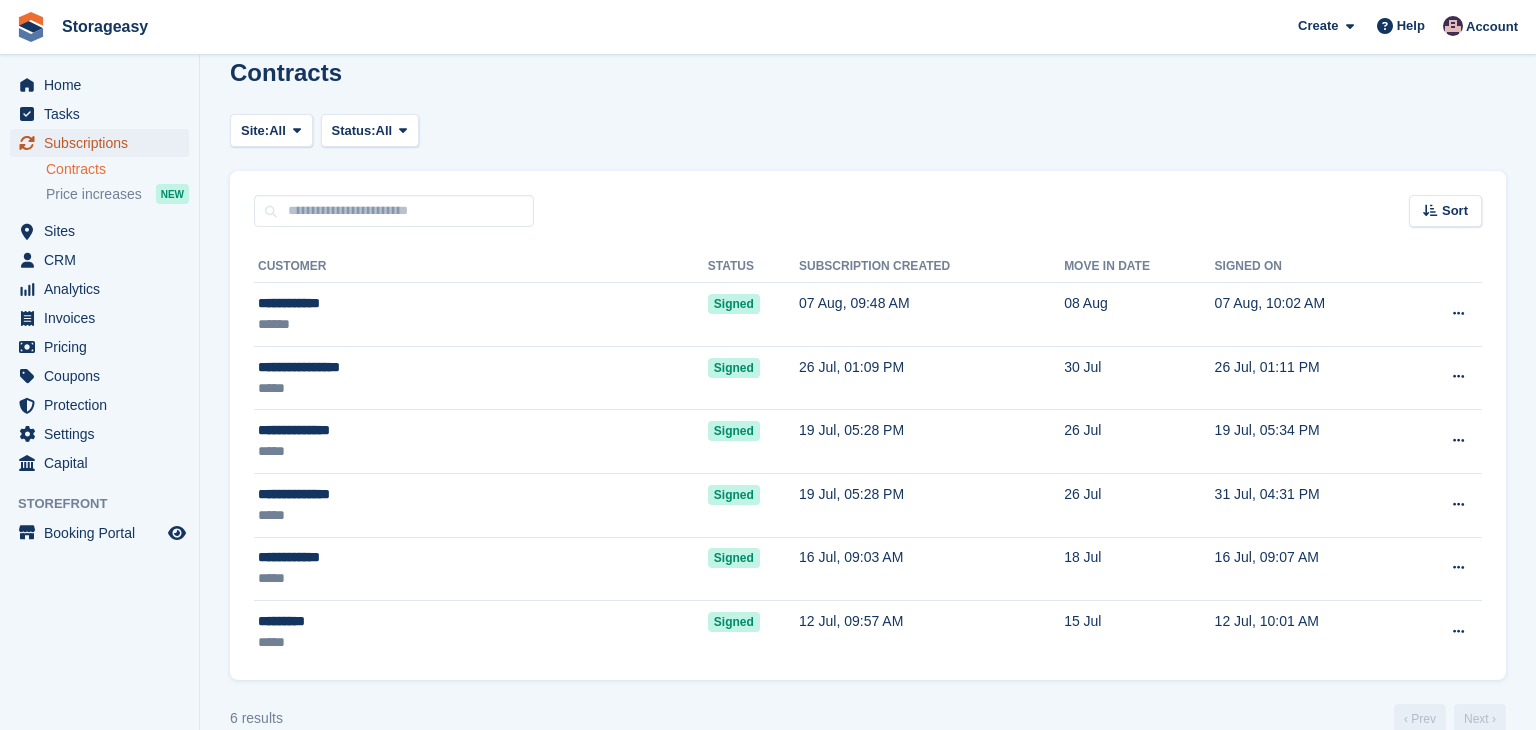 click on "Subscriptions" at bounding box center (104, 143) 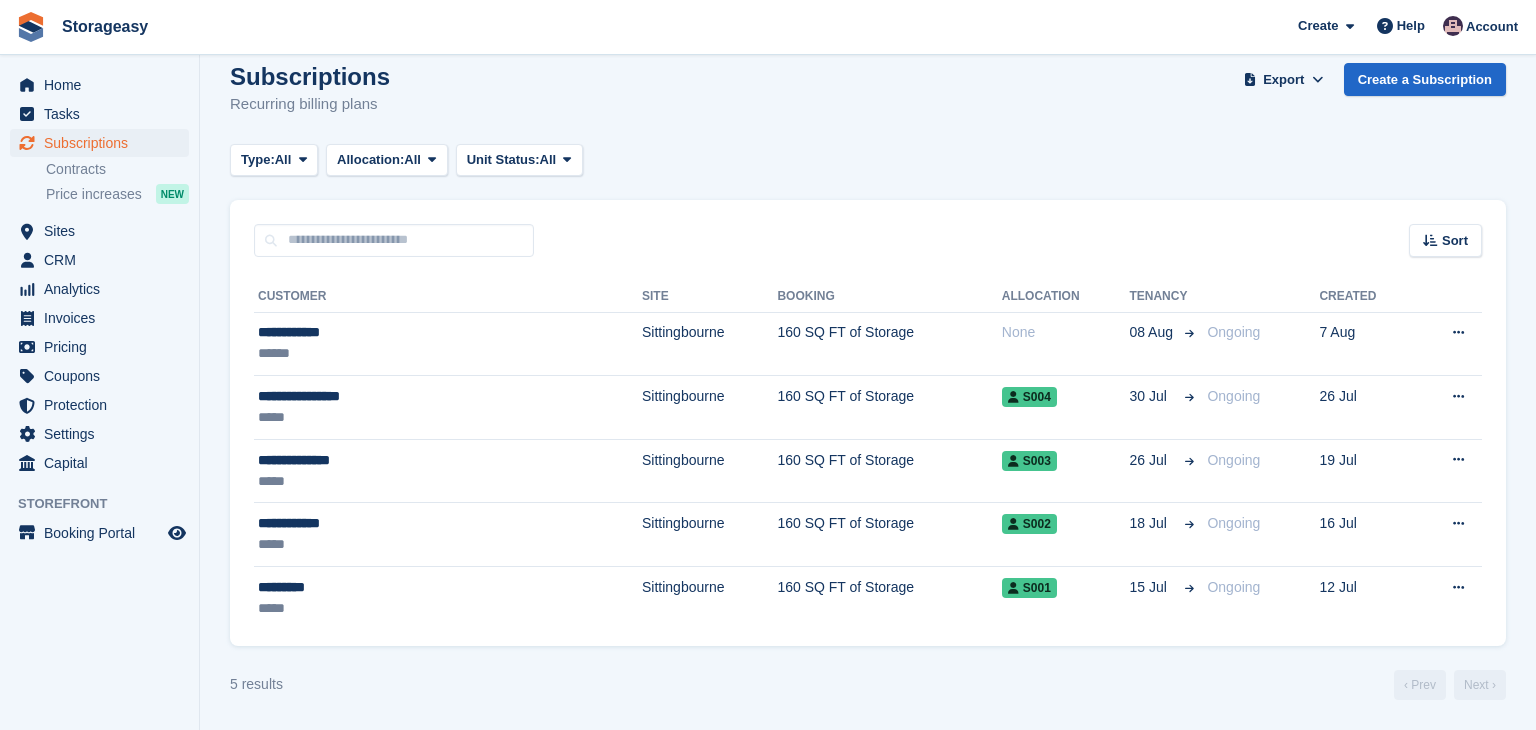 scroll, scrollTop: 0, scrollLeft: 0, axis: both 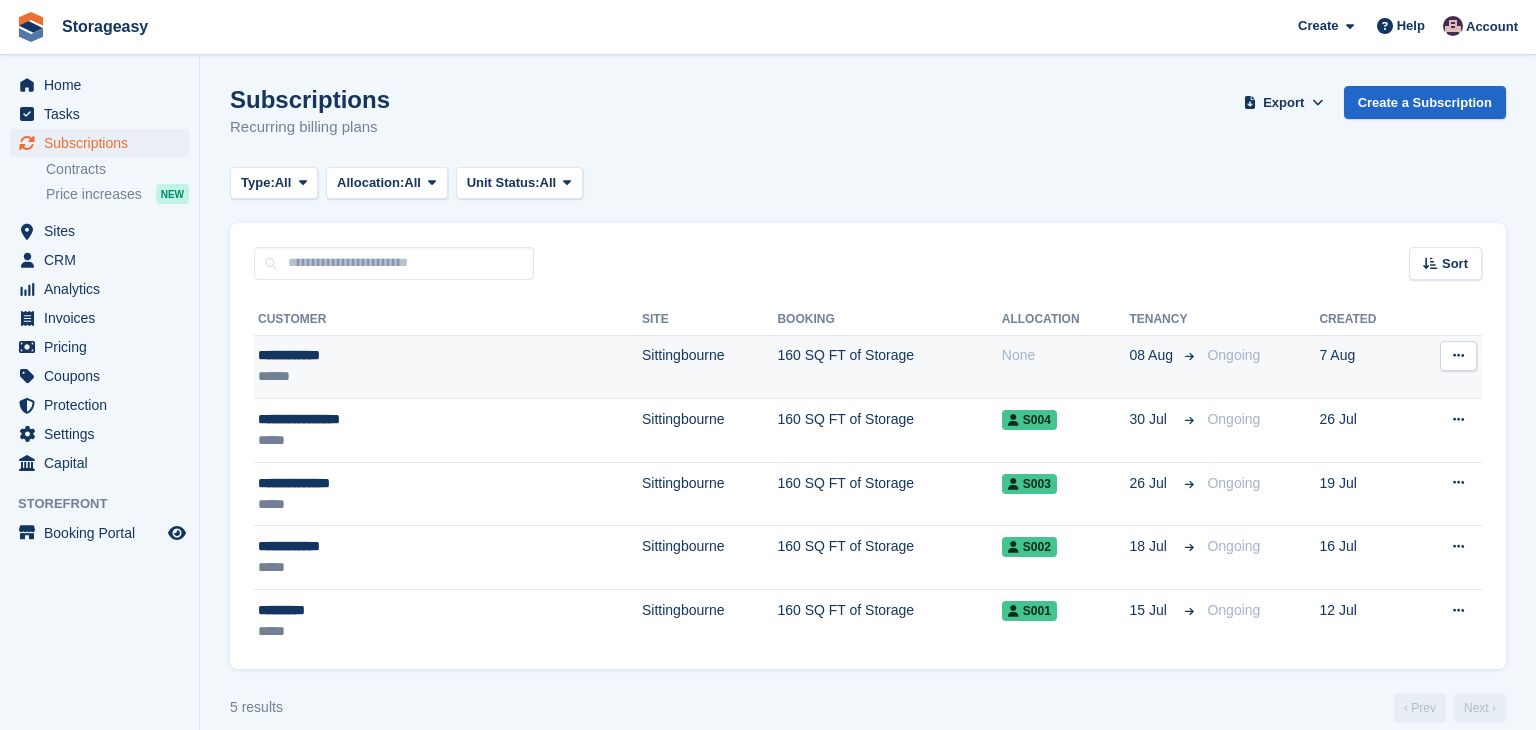 click on "**********" at bounding box center [374, 355] 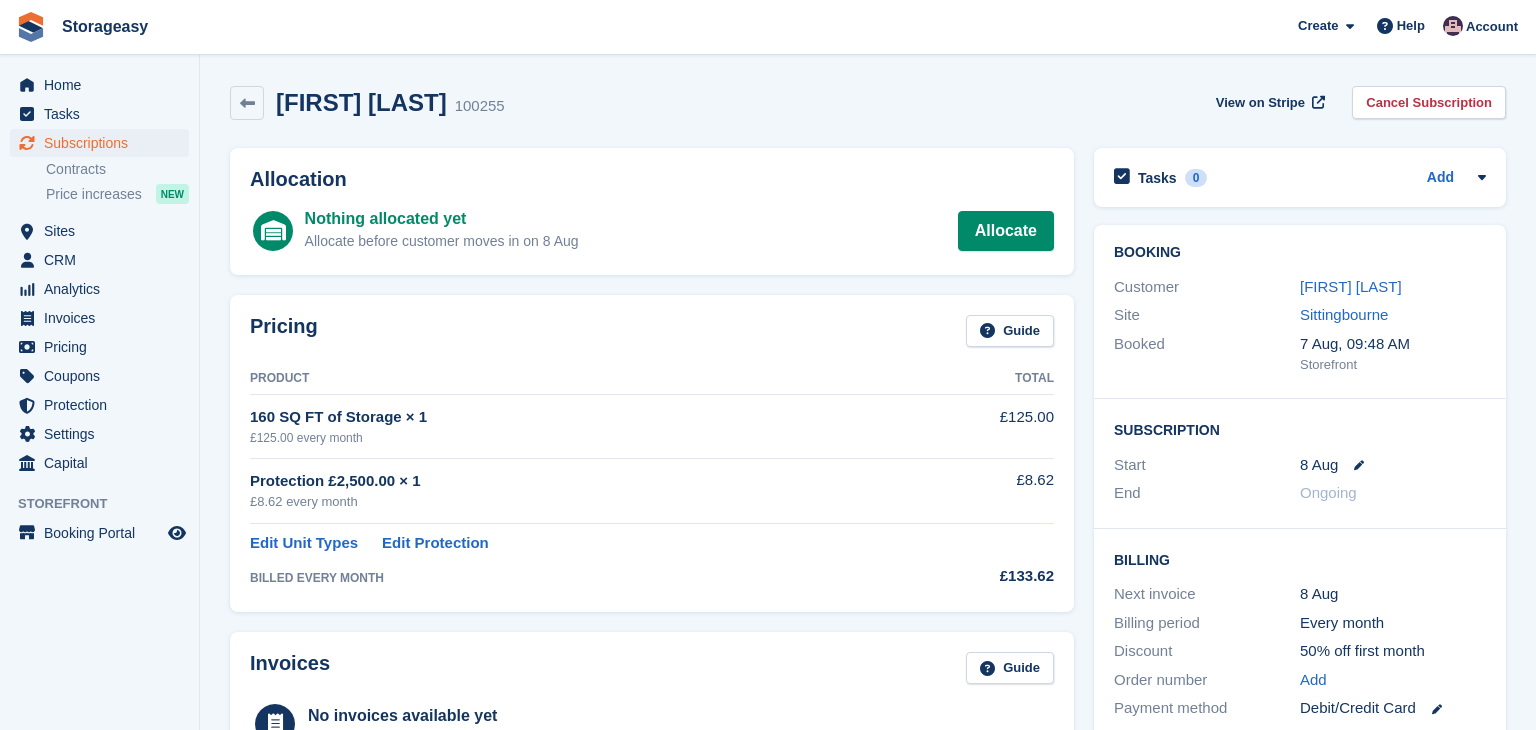 scroll, scrollTop: 0, scrollLeft: 0, axis: both 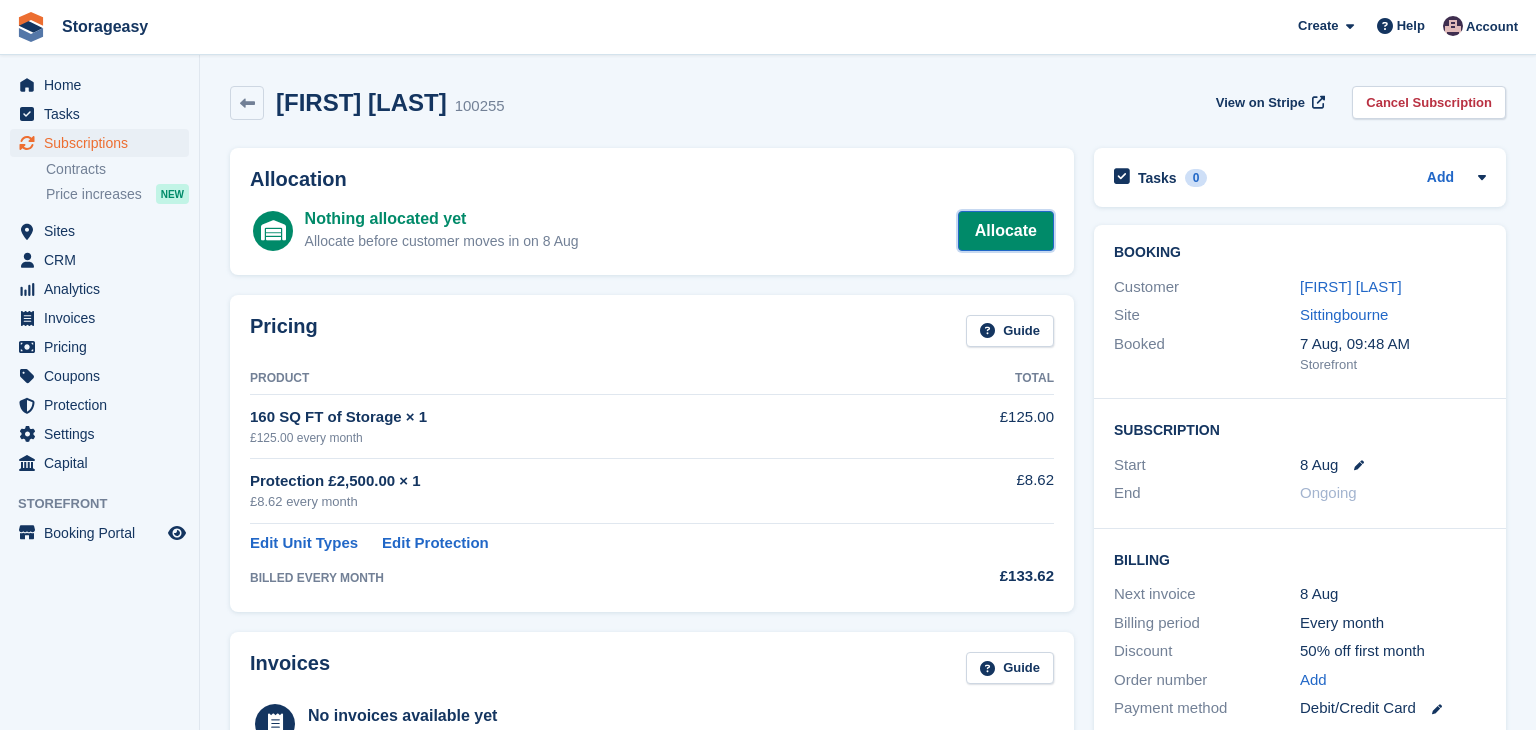 click on "Allocate" at bounding box center [1006, 231] 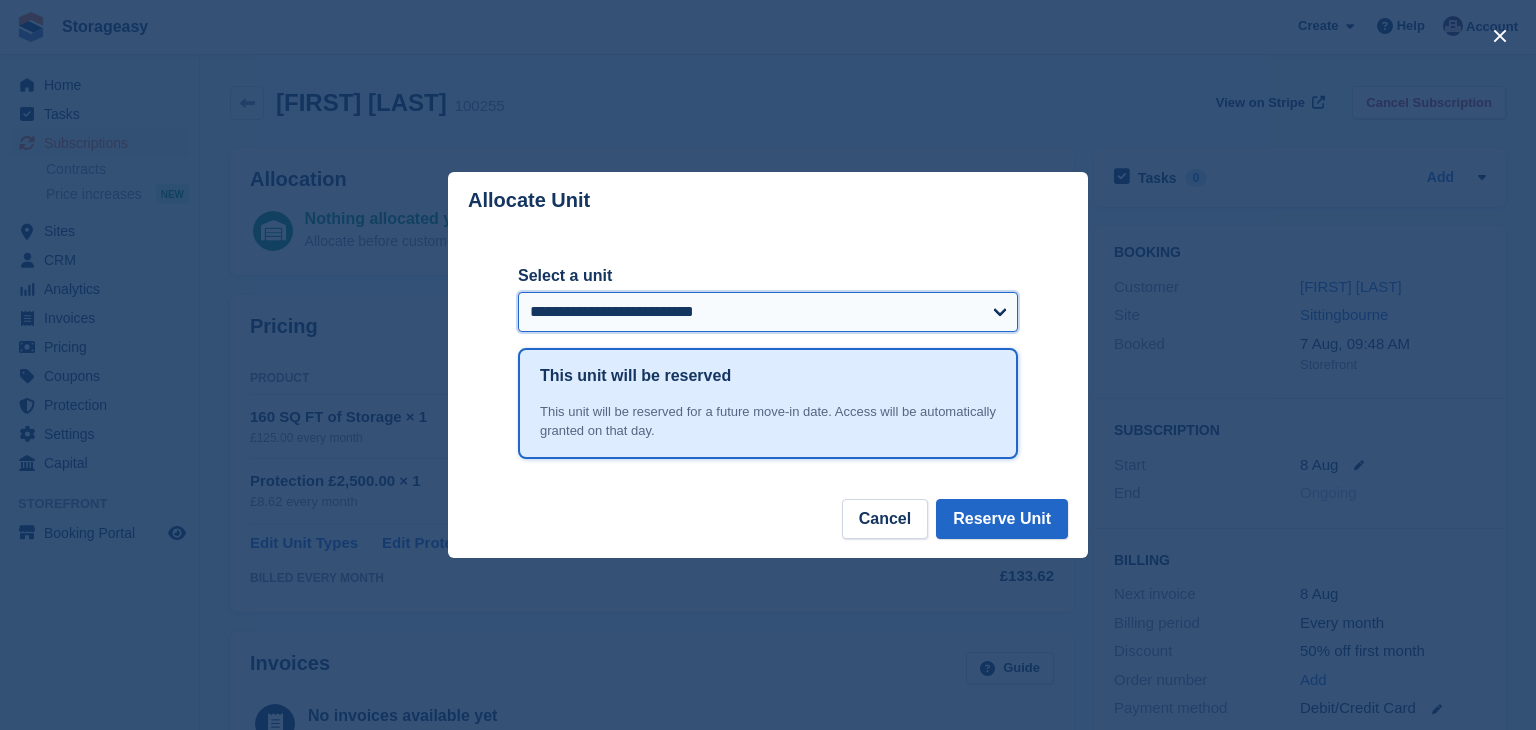 click on "**********" at bounding box center (768, 312) 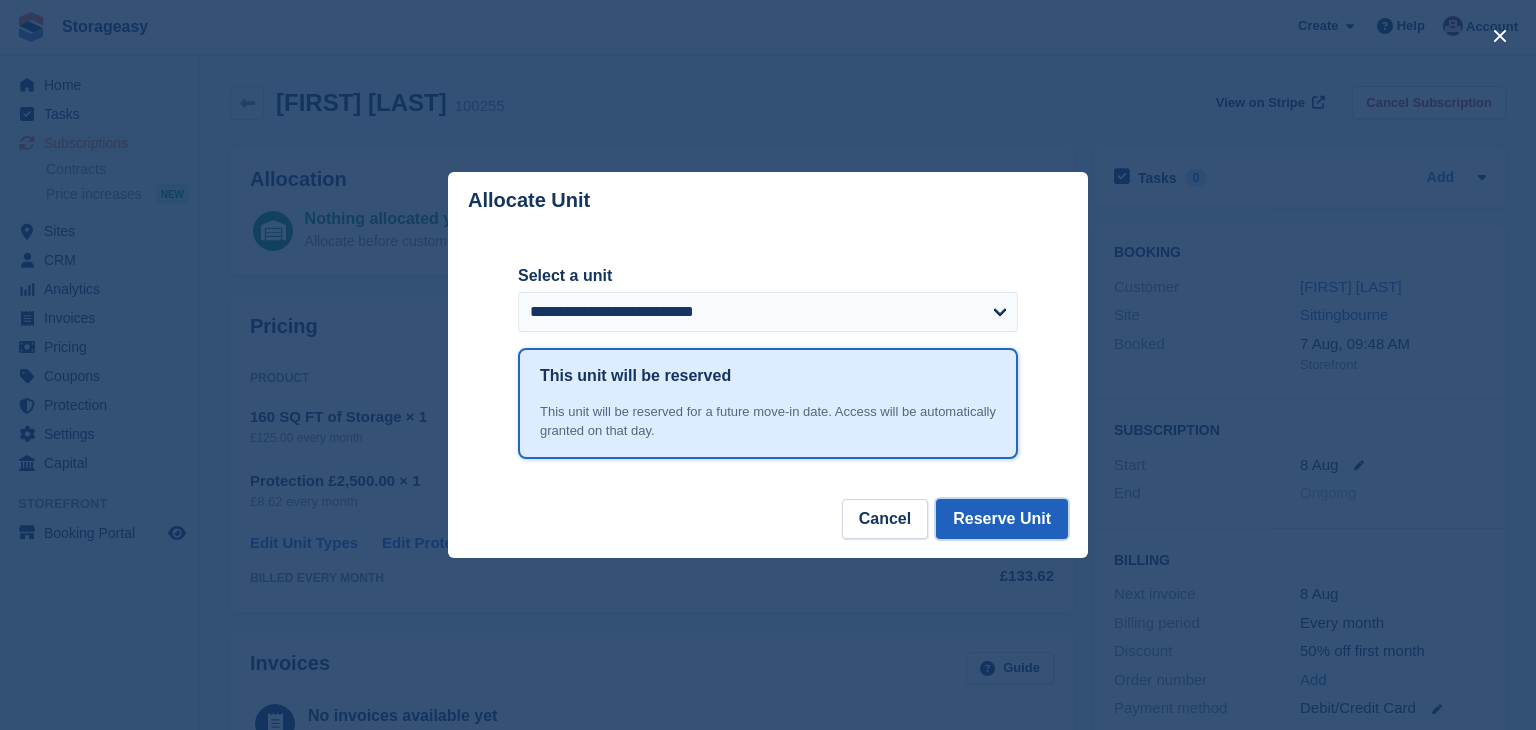 click on "Reserve Unit" at bounding box center [1002, 519] 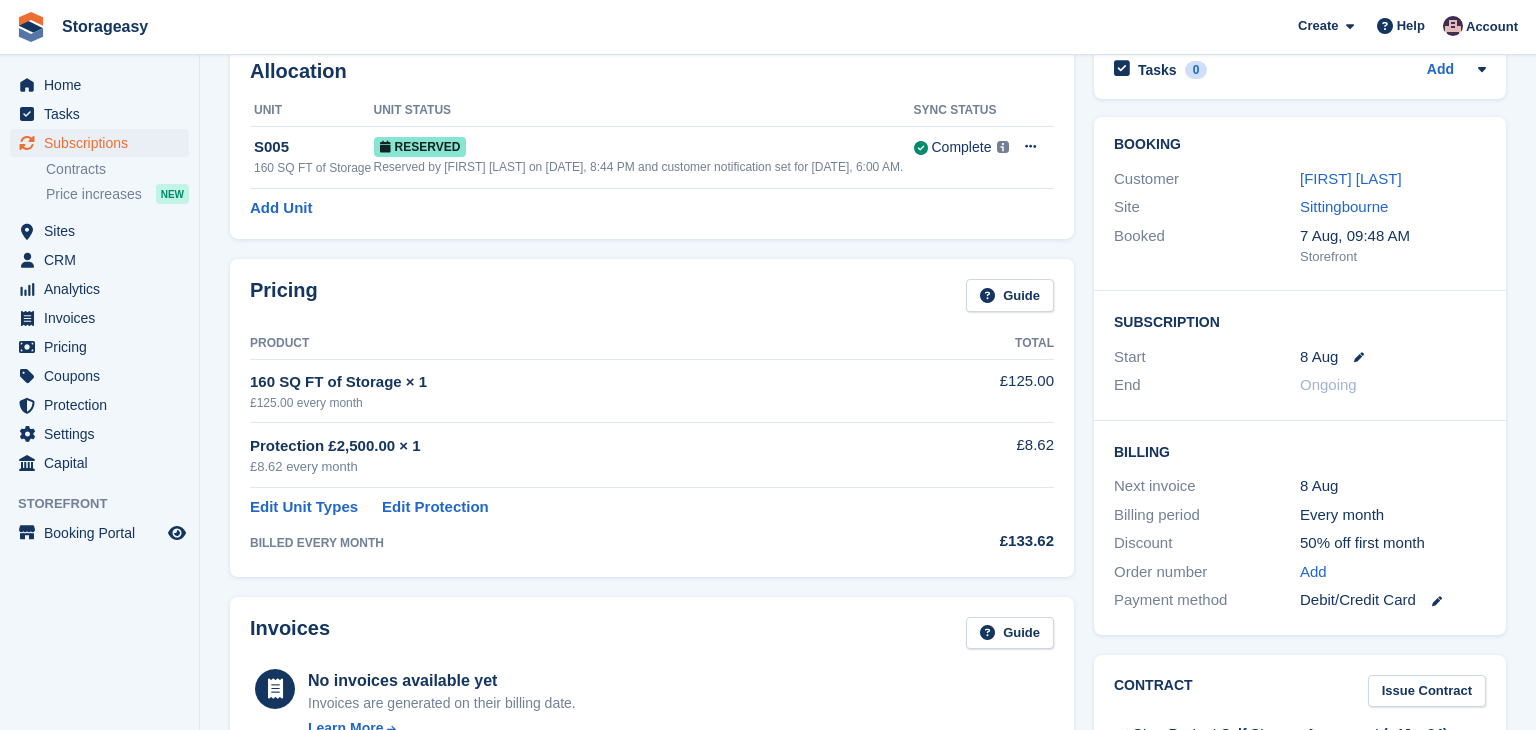 scroll, scrollTop: 0, scrollLeft: 0, axis: both 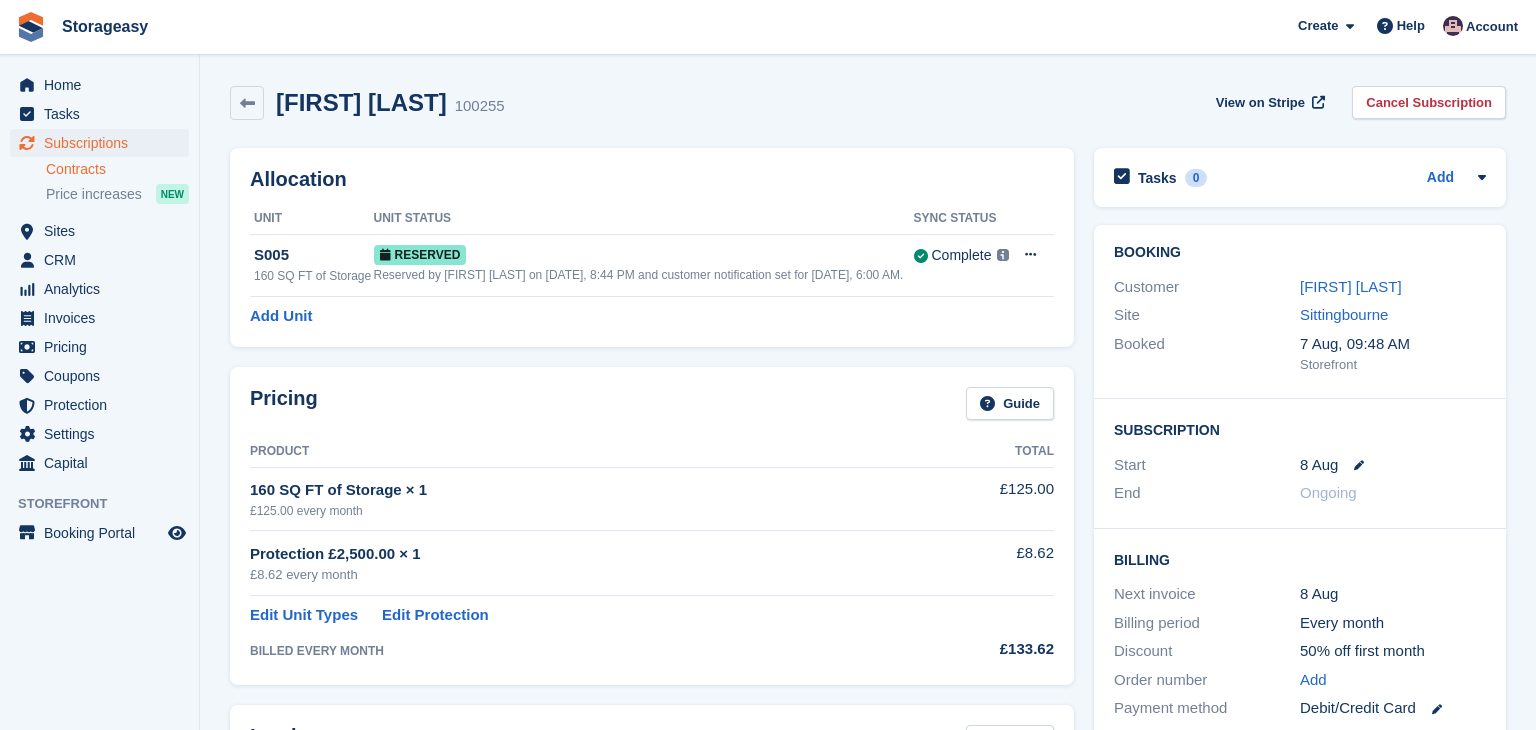 click on "Contracts" at bounding box center (117, 169) 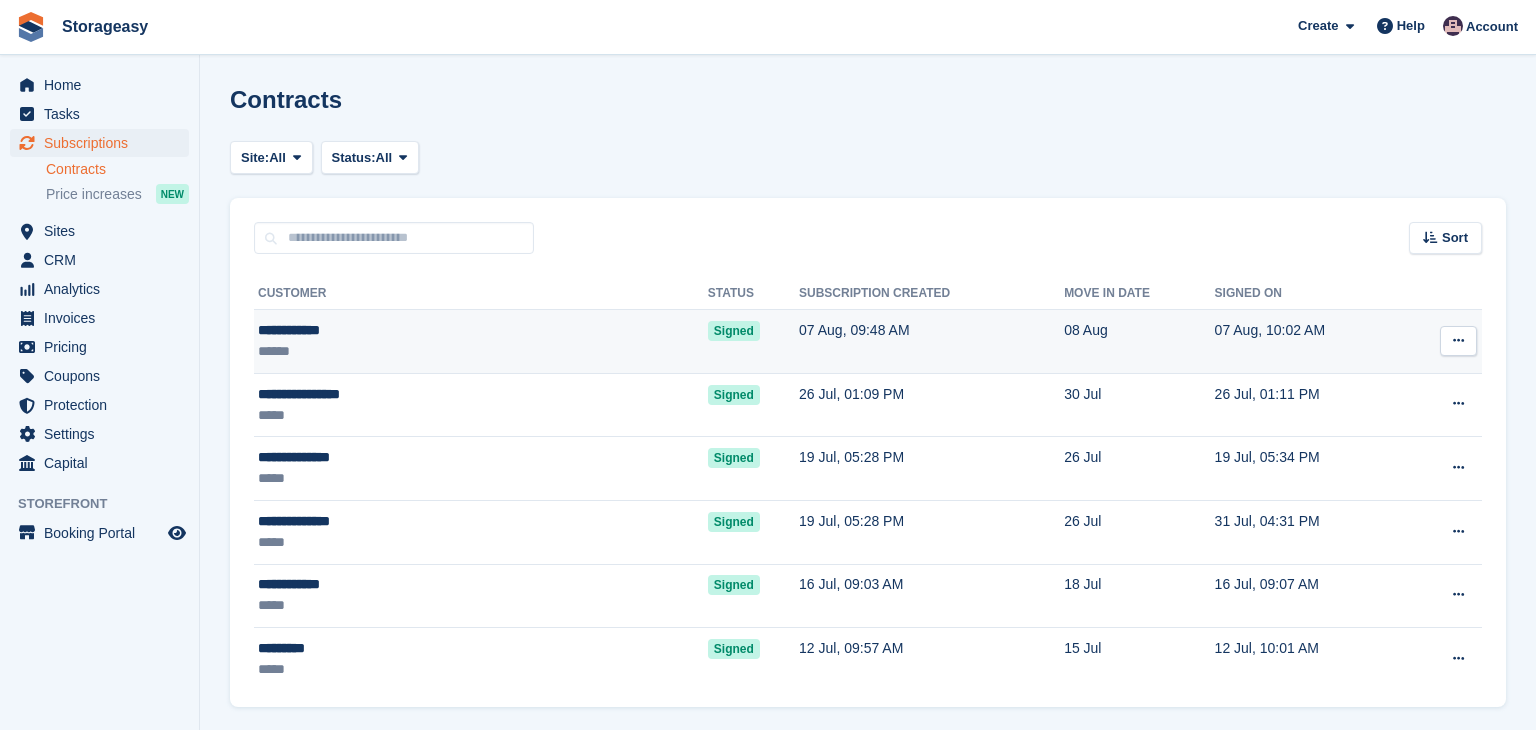 click at bounding box center (1458, 341) 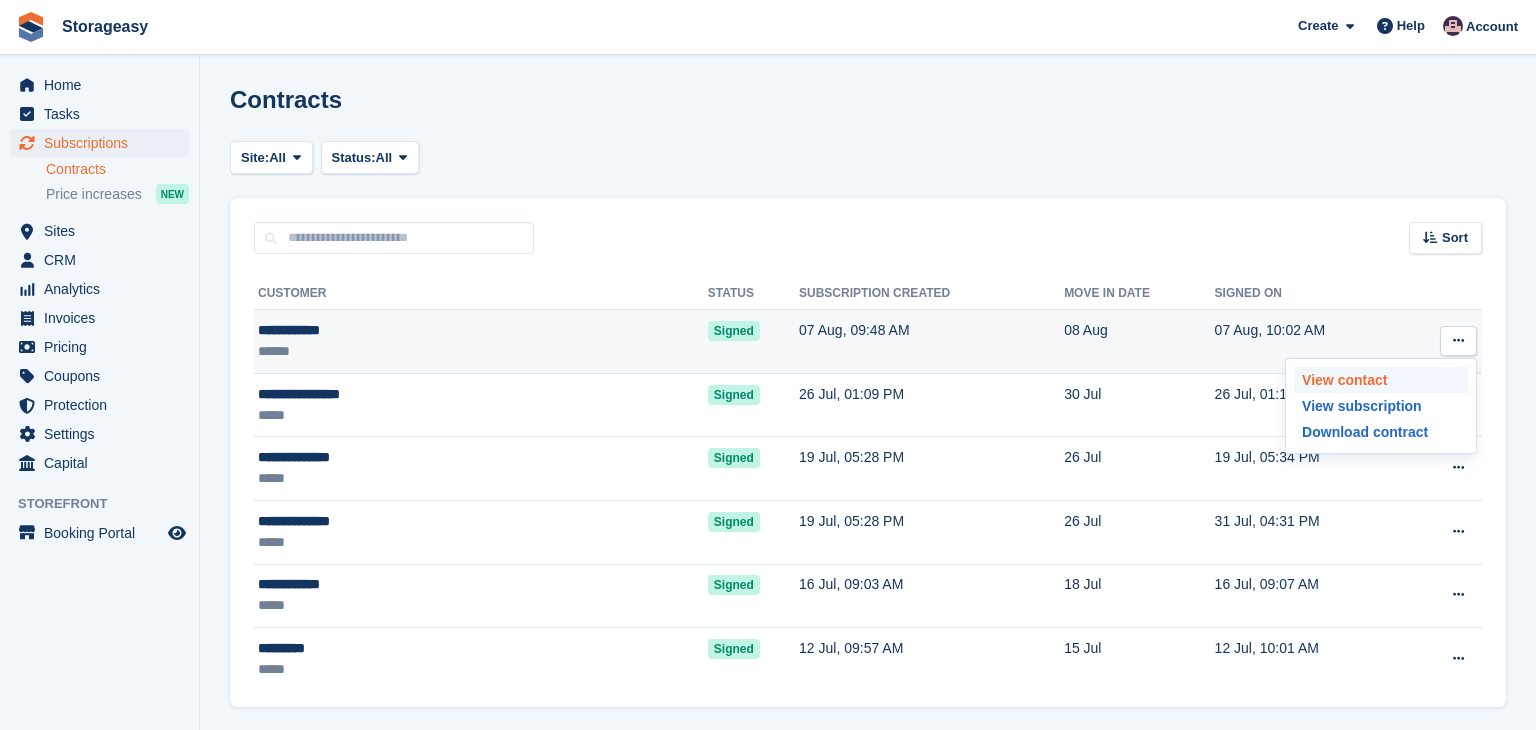 click on "View contact" at bounding box center [1381, 380] 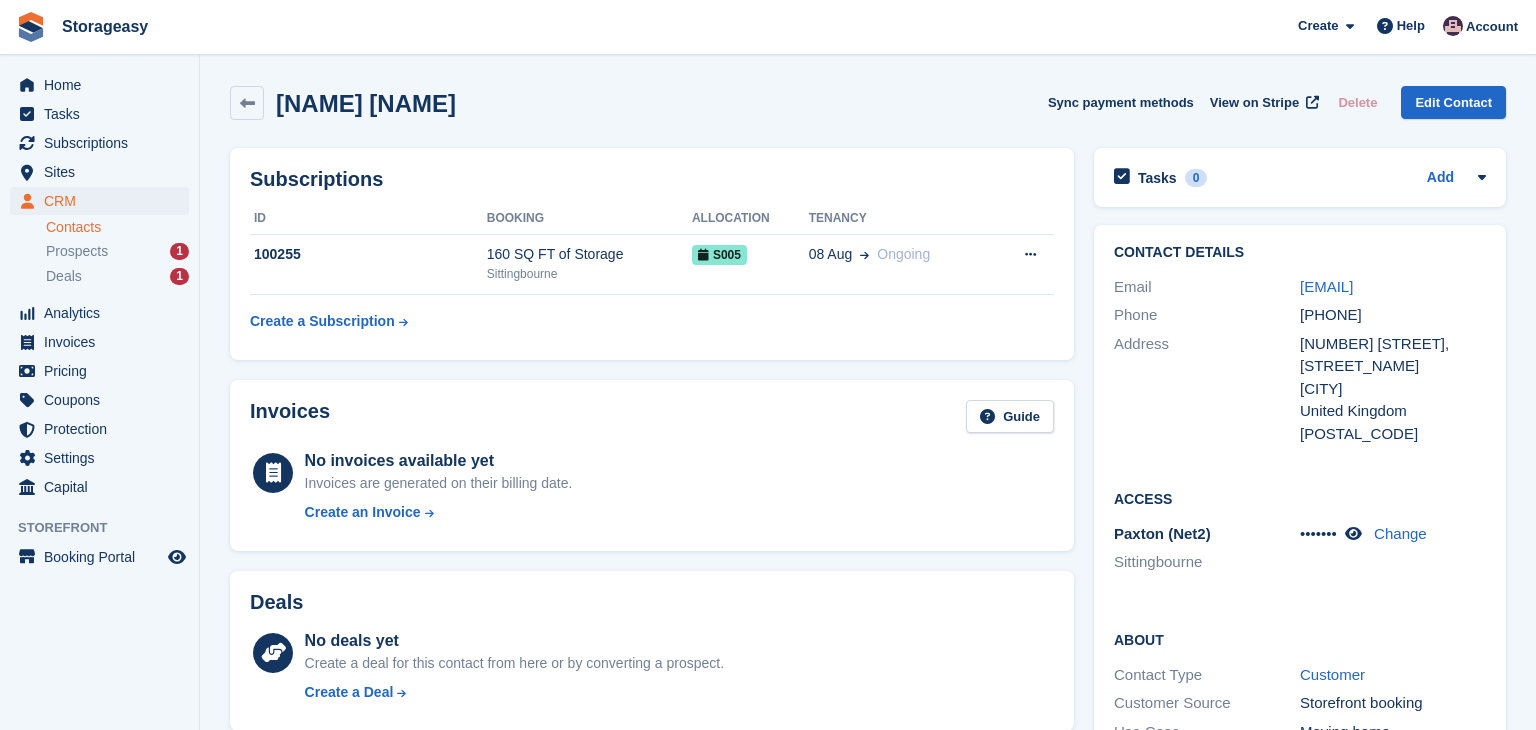 scroll, scrollTop: 0, scrollLeft: 0, axis: both 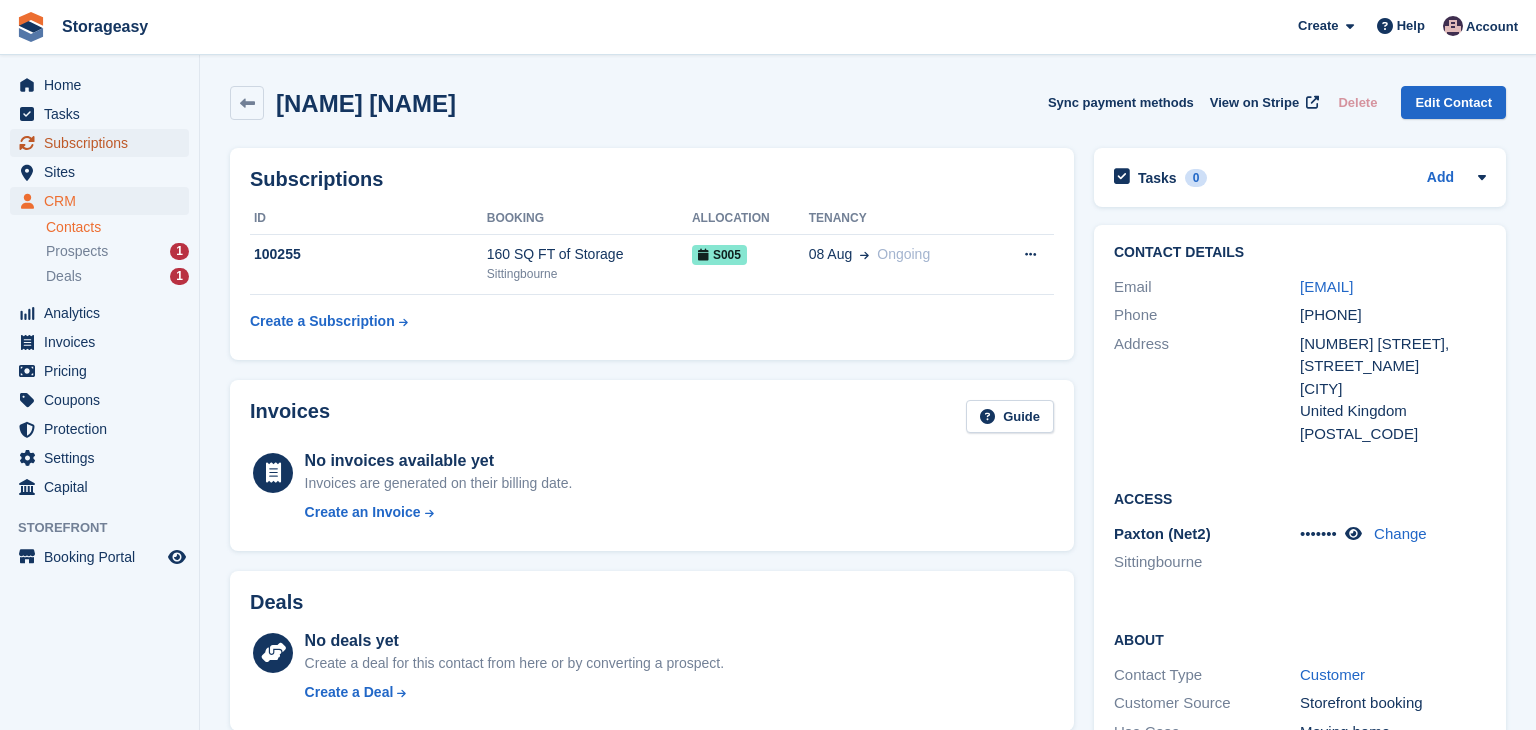 click on "Subscriptions" at bounding box center [104, 143] 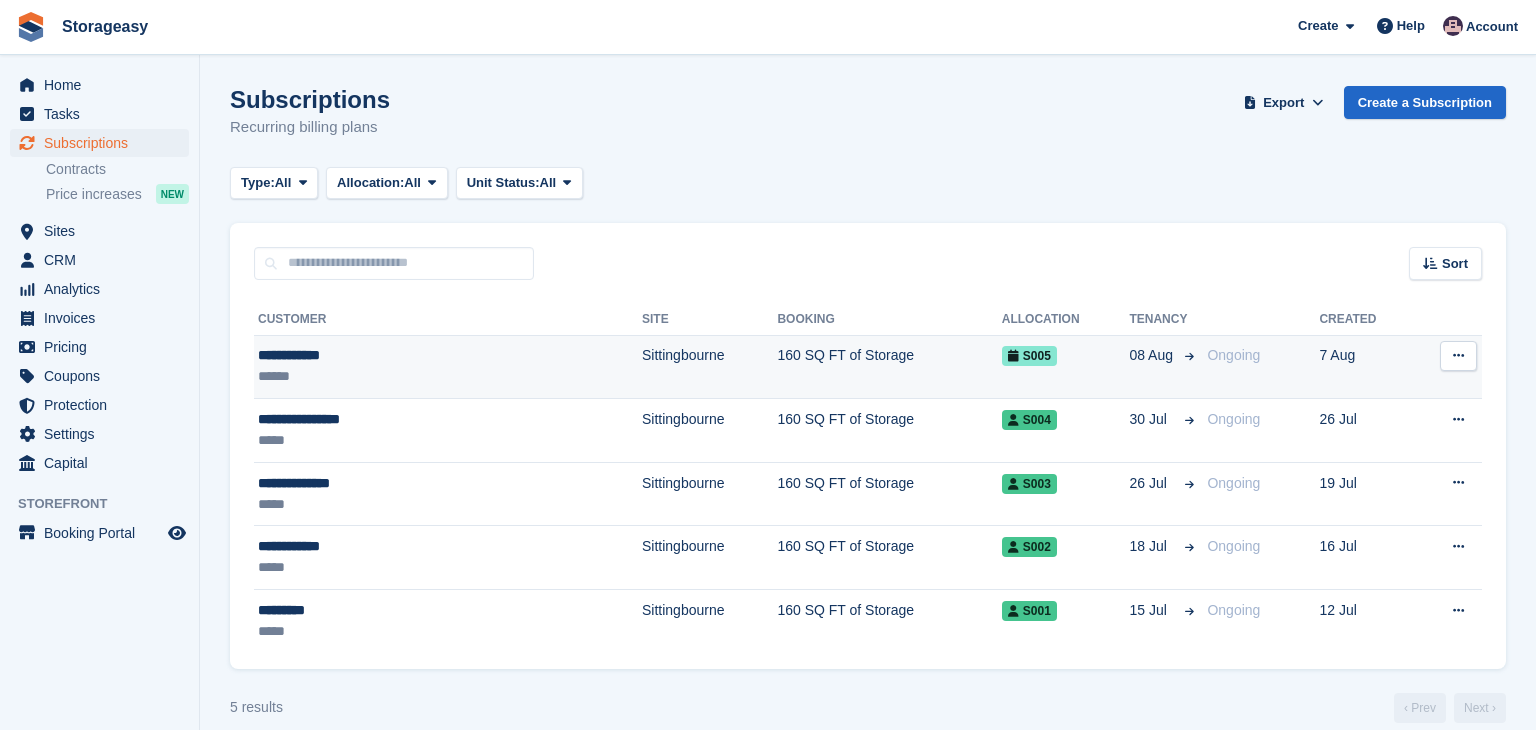 click on "Sittingbourne" at bounding box center [709, 367] 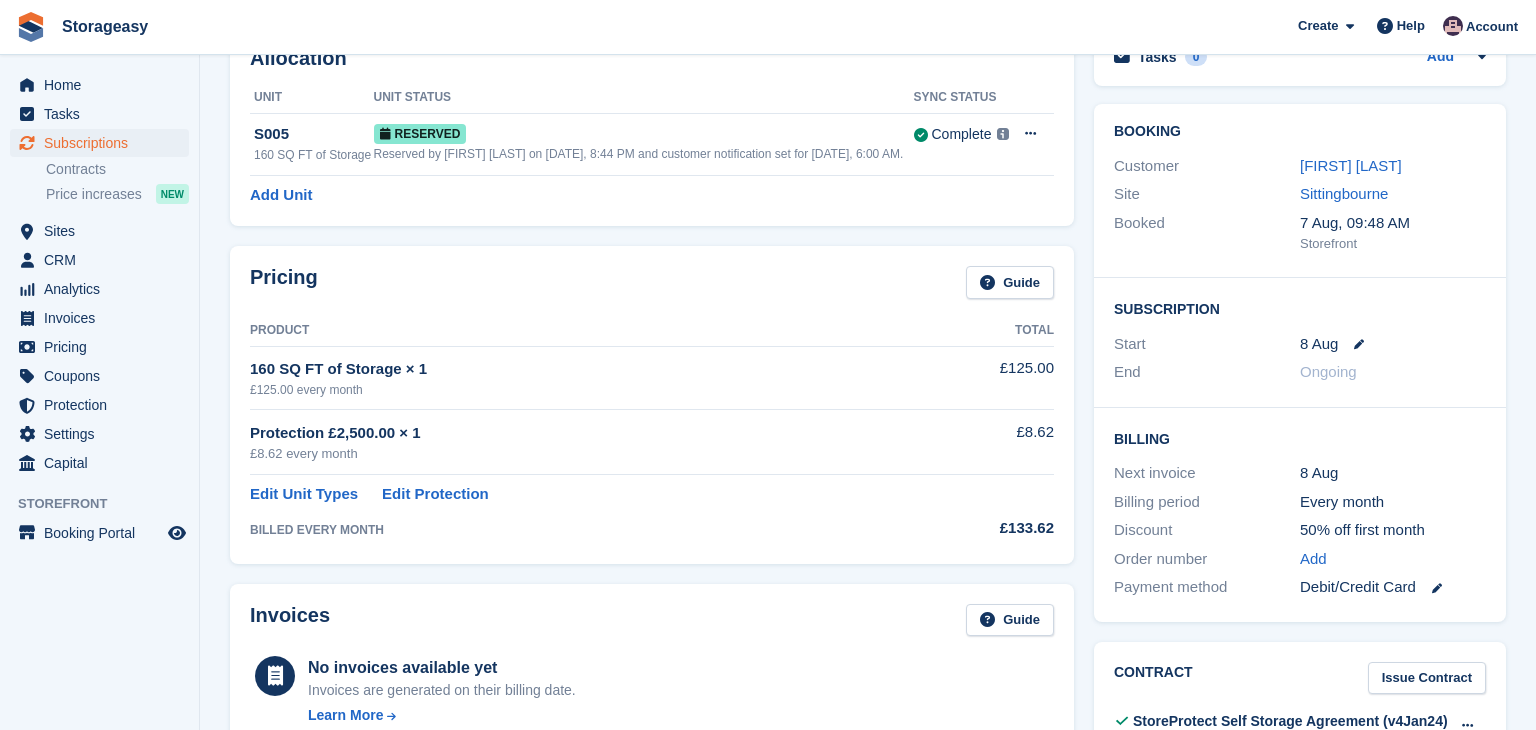scroll, scrollTop: 0, scrollLeft: 0, axis: both 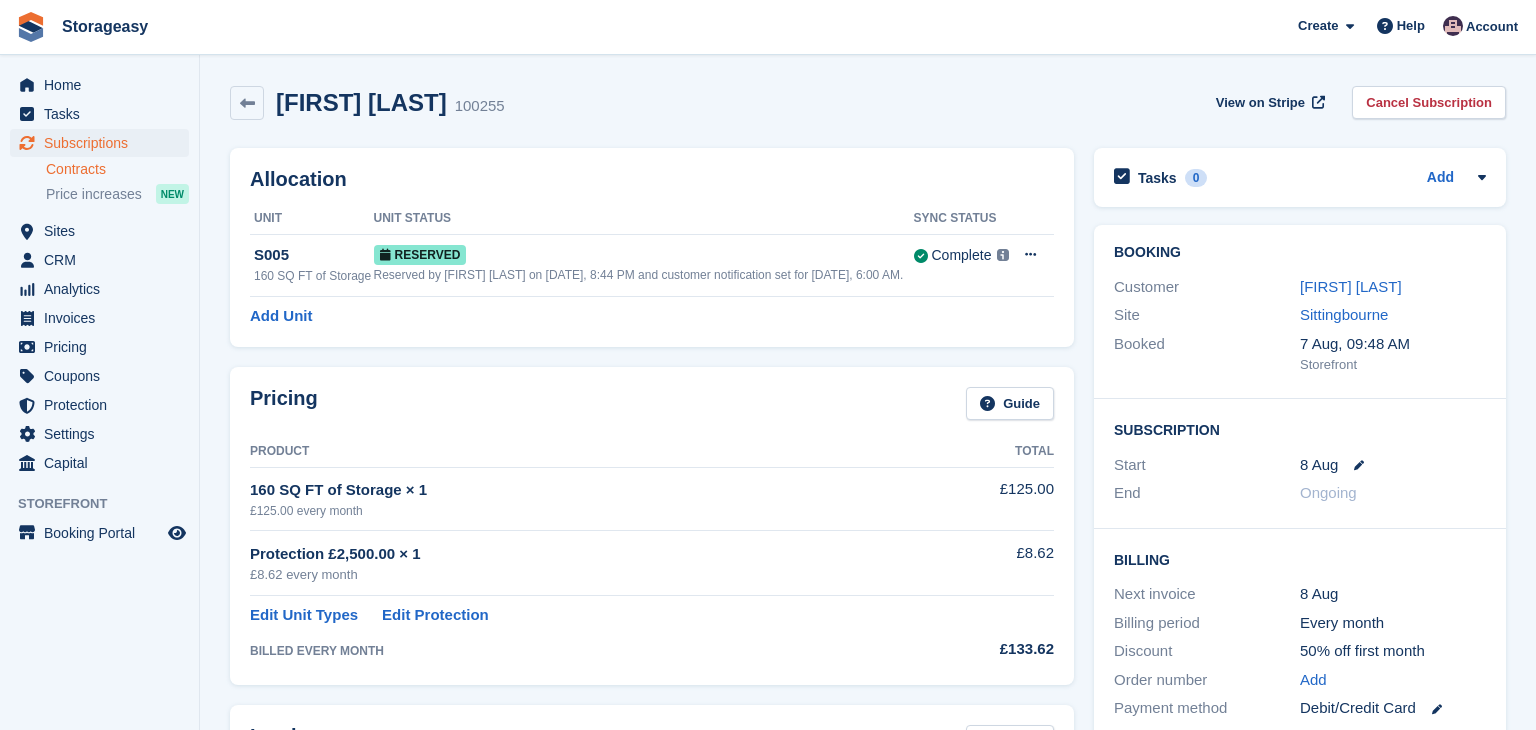 click on "Contracts" at bounding box center (117, 169) 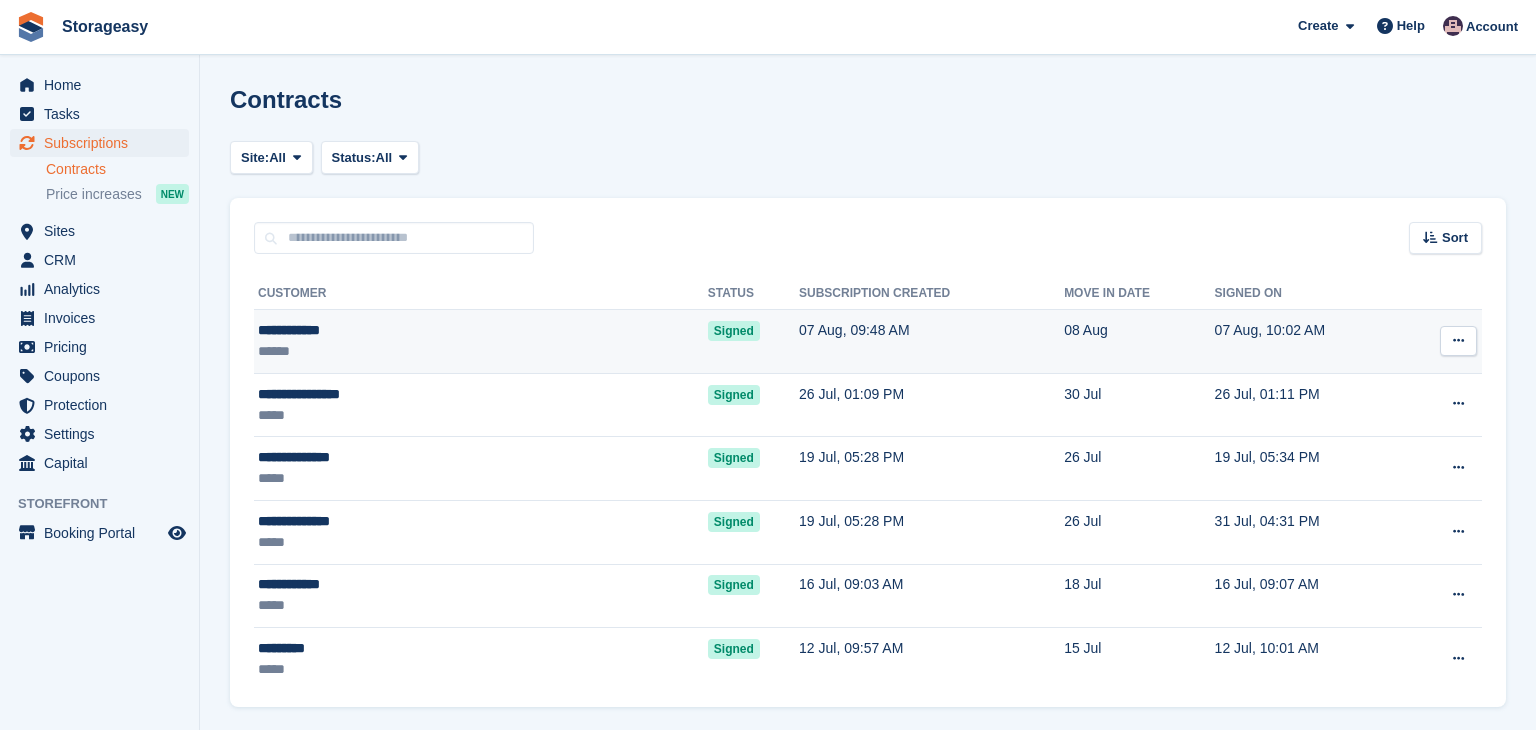 click on "**********" at bounding box center (385, 330) 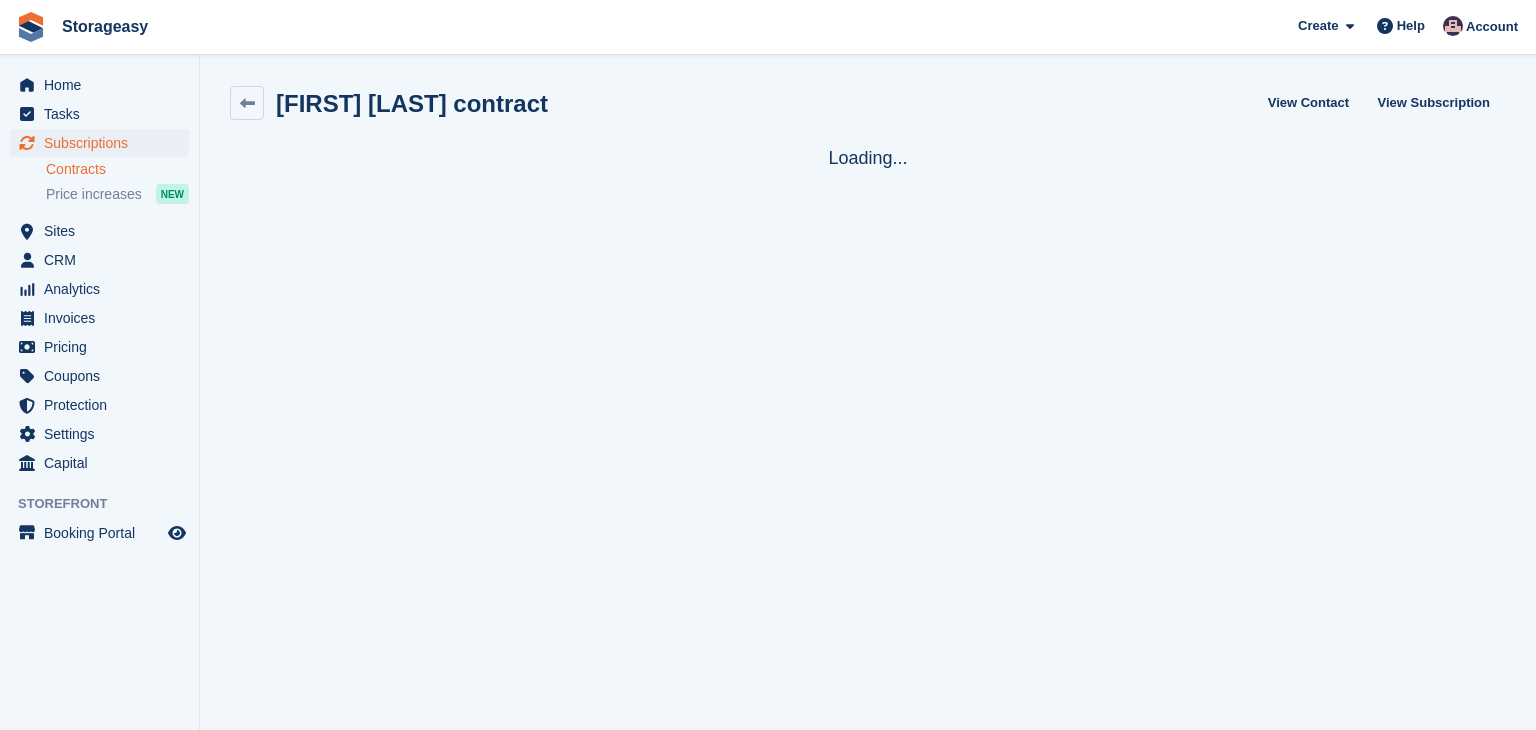 scroll, scrollTop: 0, scrollLeft: 0, axis: both 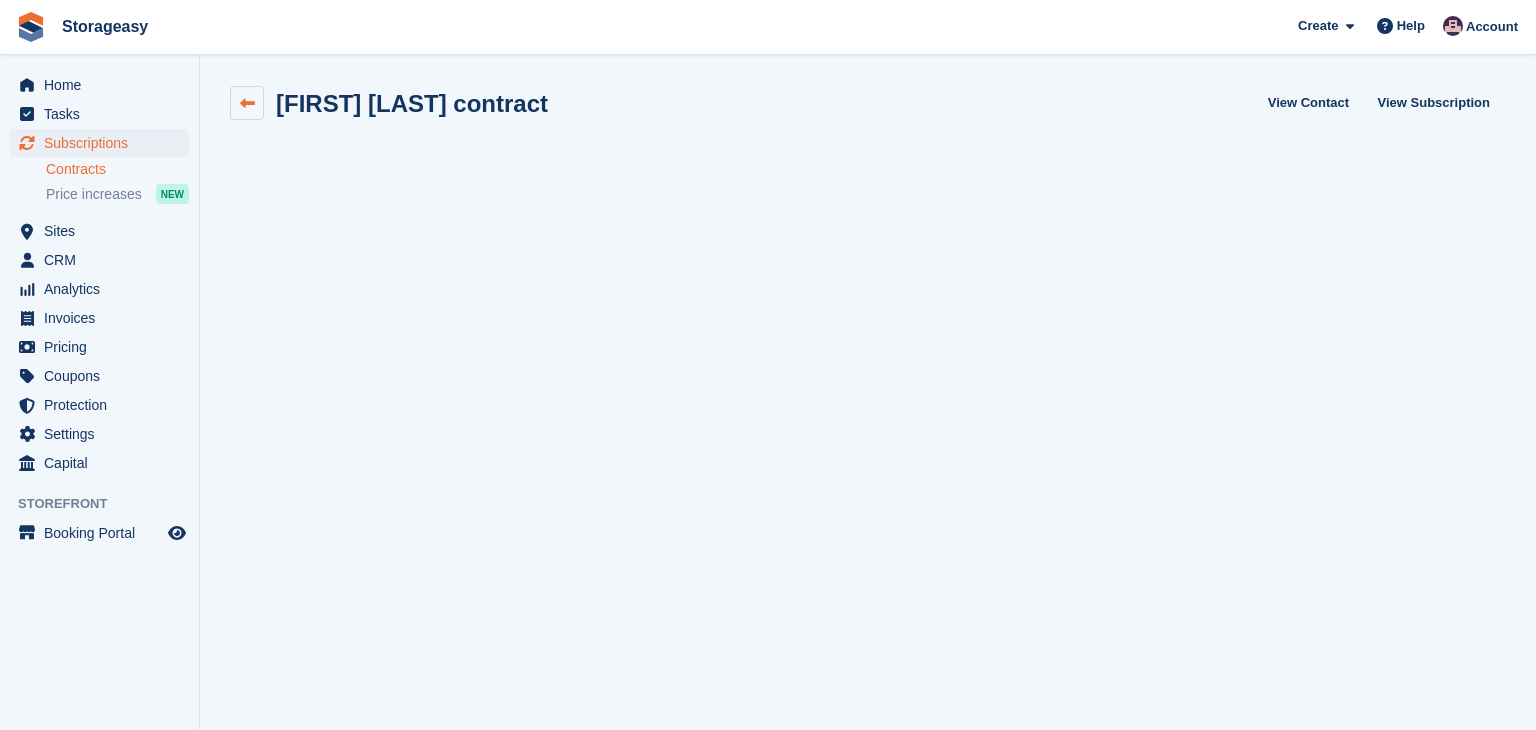 click at bounding box center [247, 103] 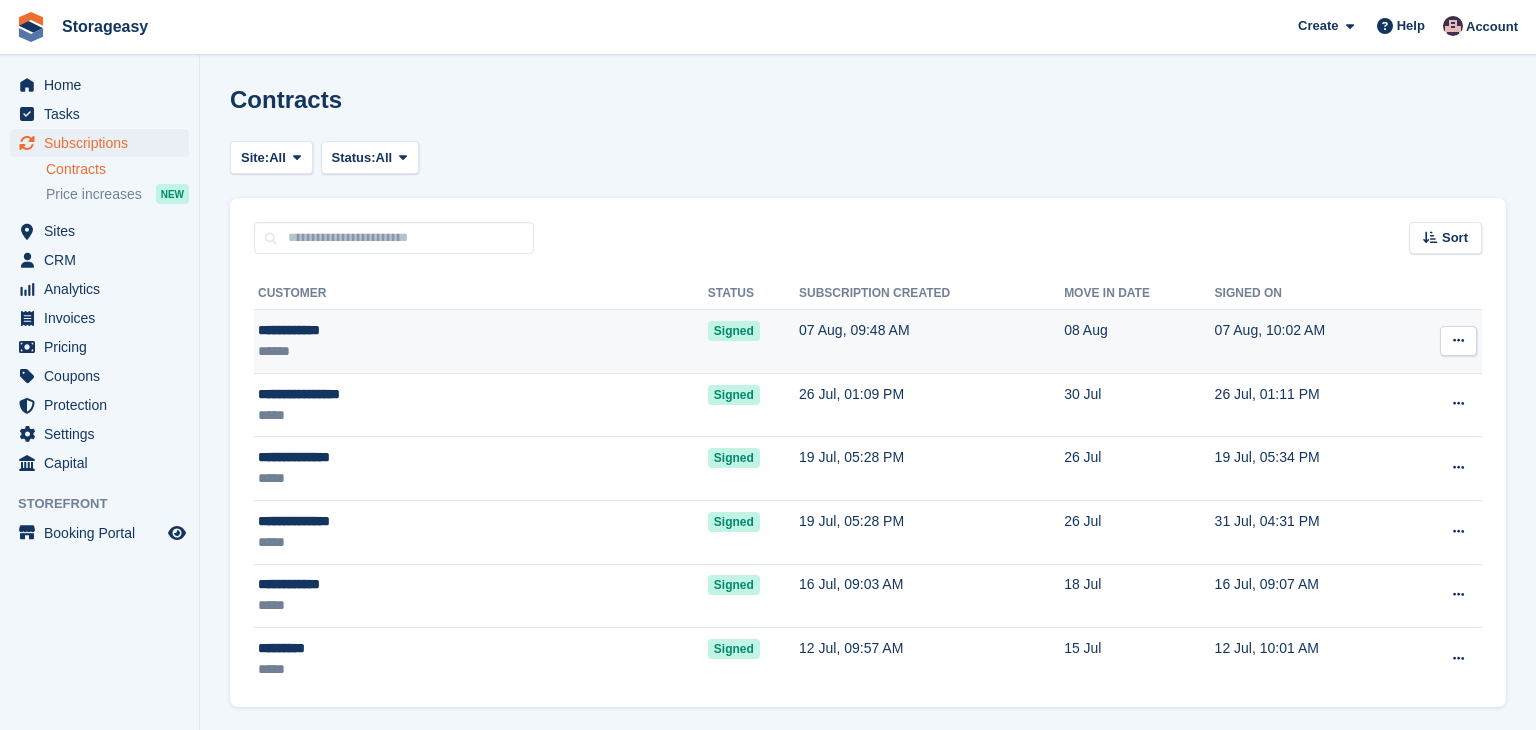 click at bounding box center [1458, 340] 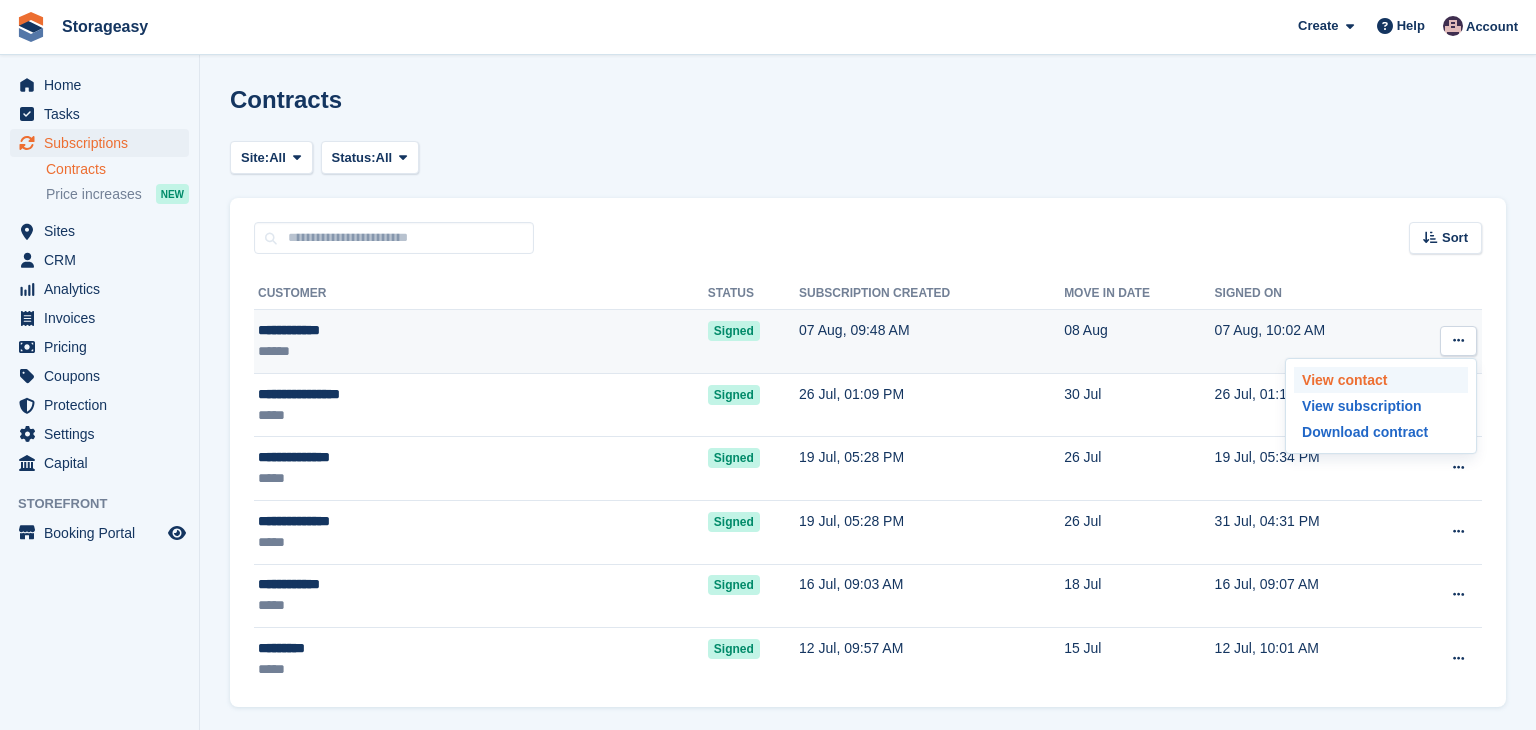 click on "View contact" at bounding box center [1381, 380] 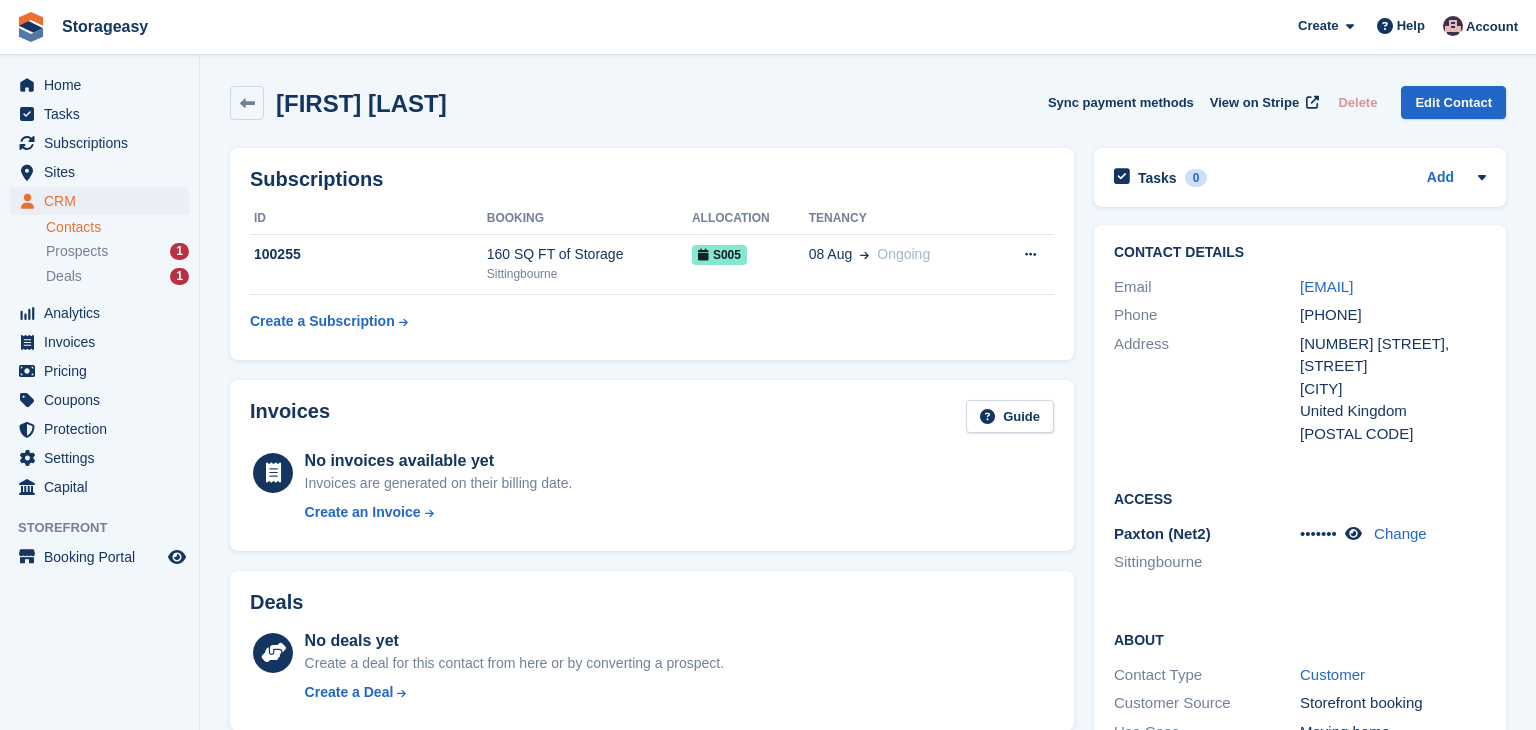 scroll, scrollTop: 0, scrollLeft: 0, axis: both 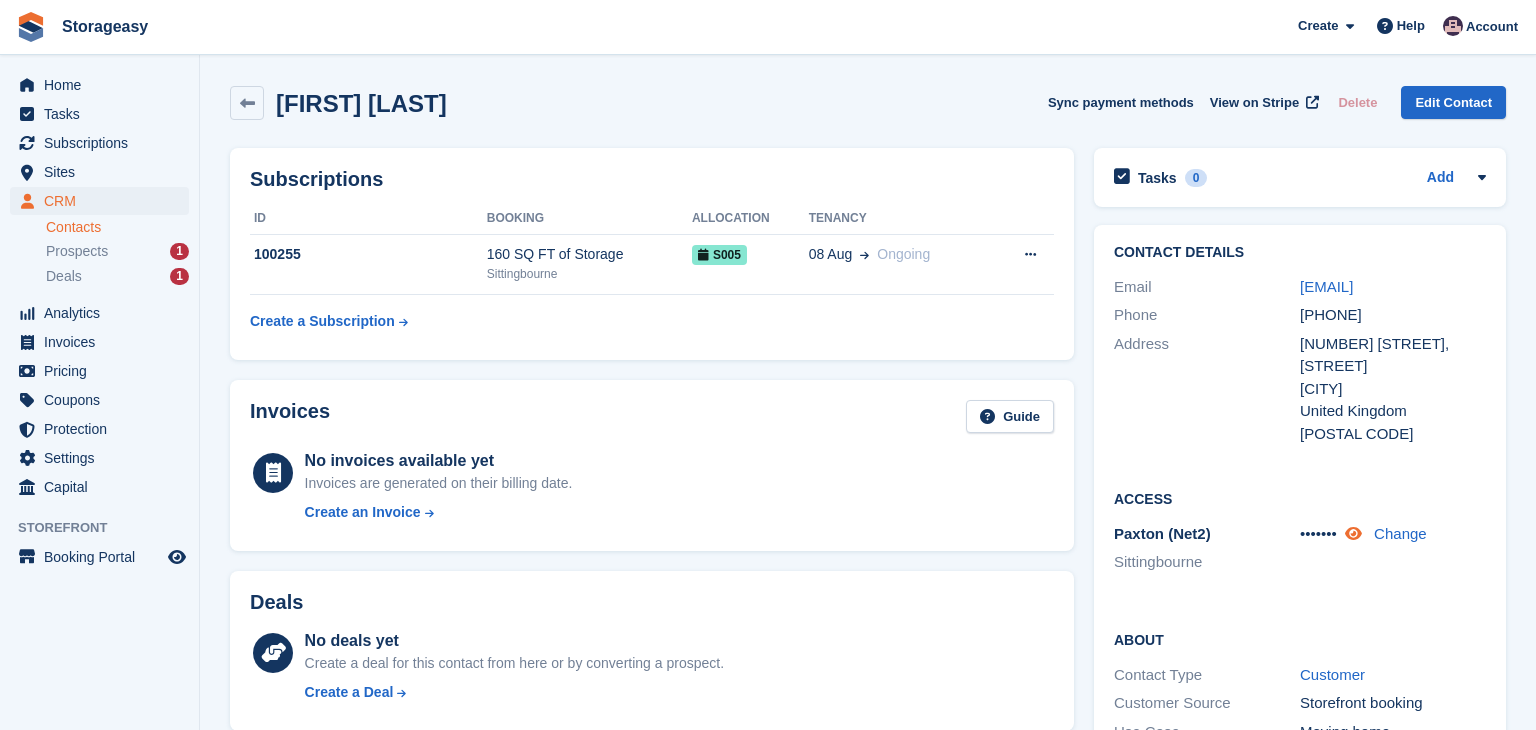 click at bounding box center [1353, 533] 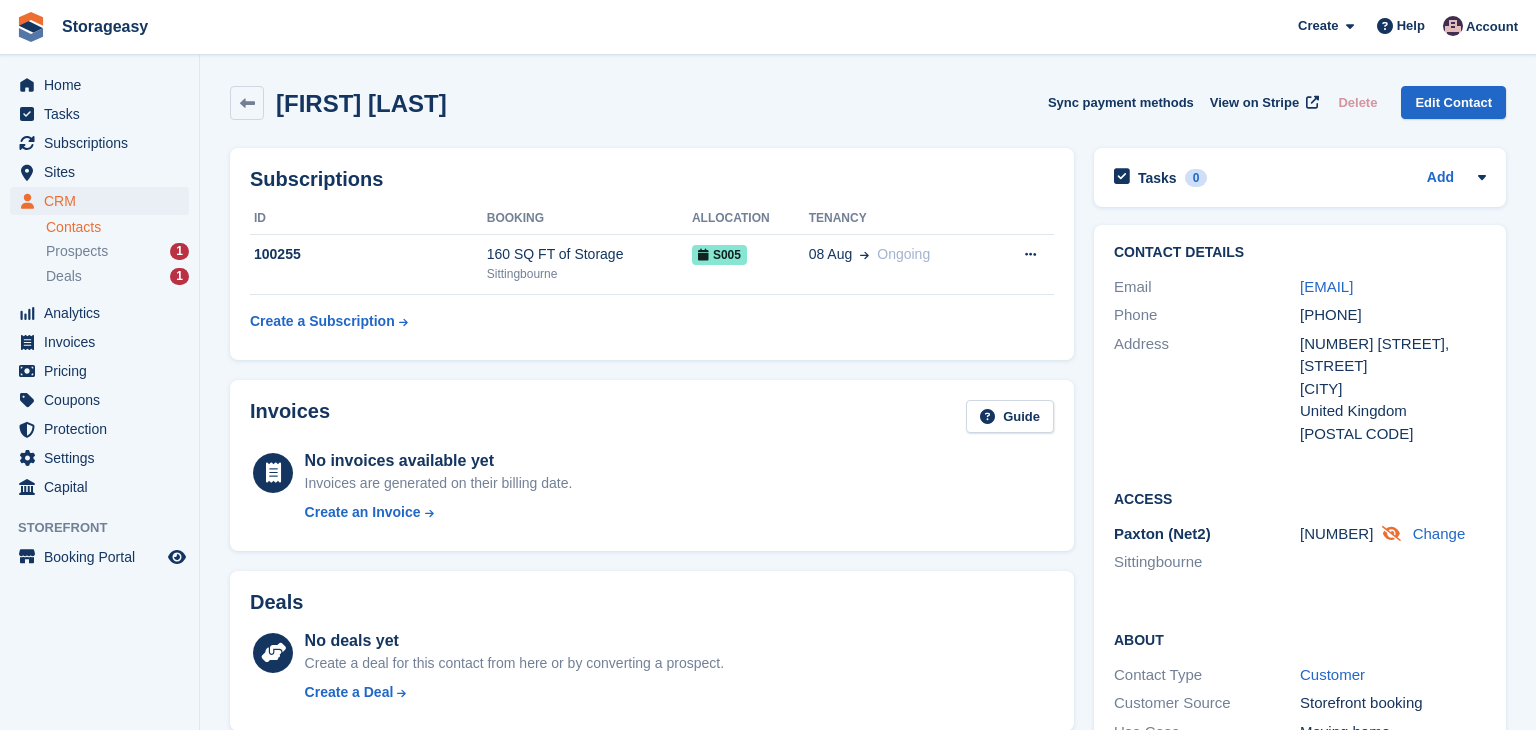 click at bounding box center (1391, 533) 